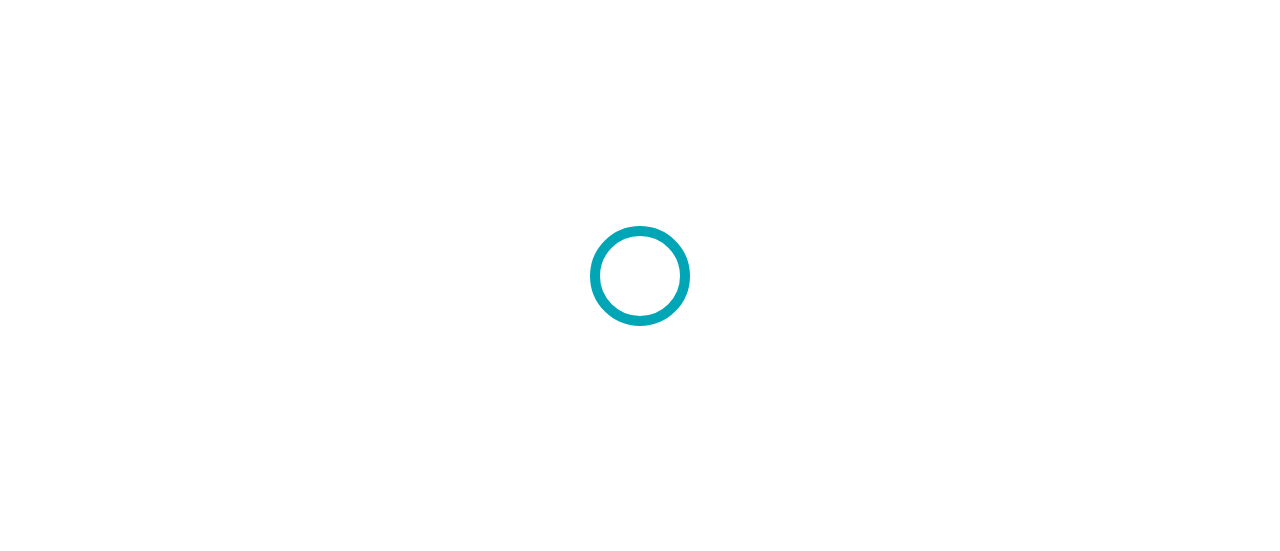 scroll, scrollTop: 0, scrollLeft: 0, axis: both 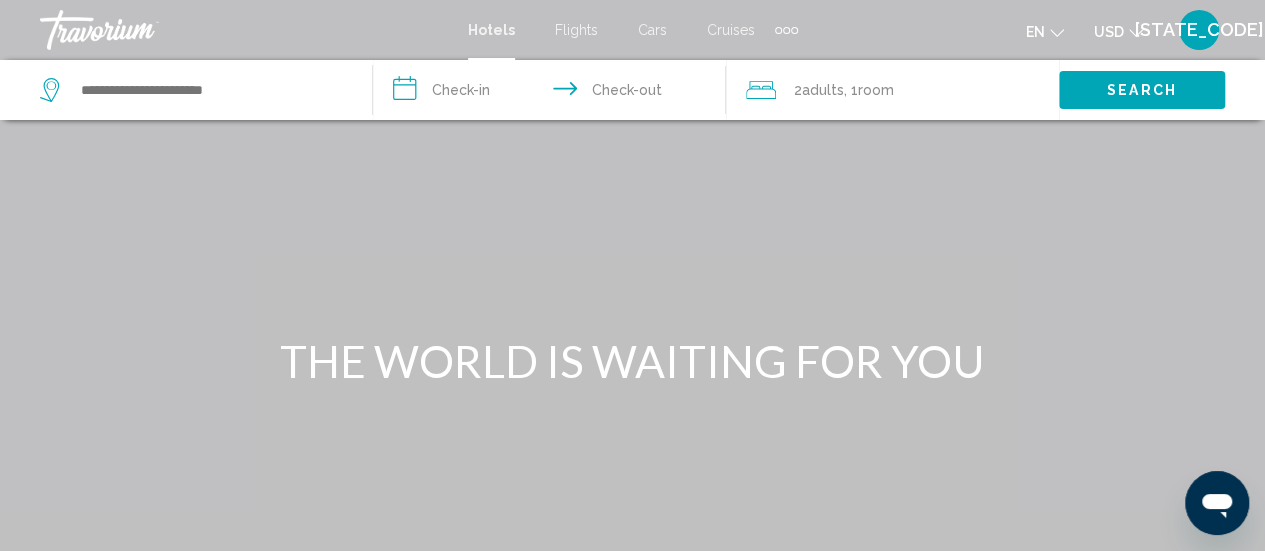 click on "Flights" at bounding box center [576, 30] 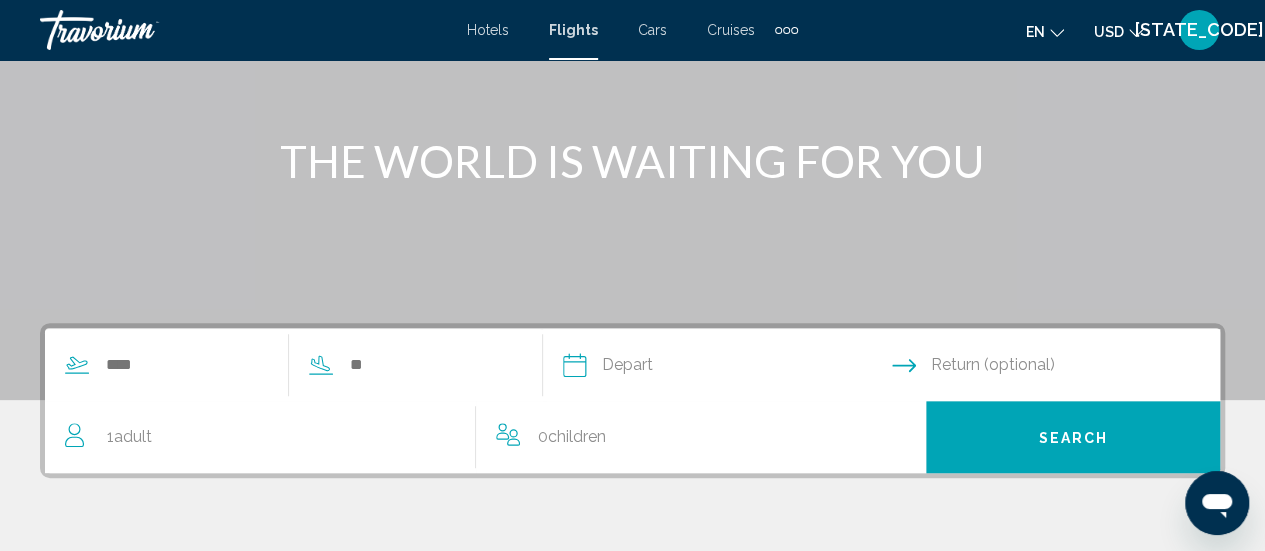 scroll, scrollTop: 300, scrollLeft: 0, axis: vertical 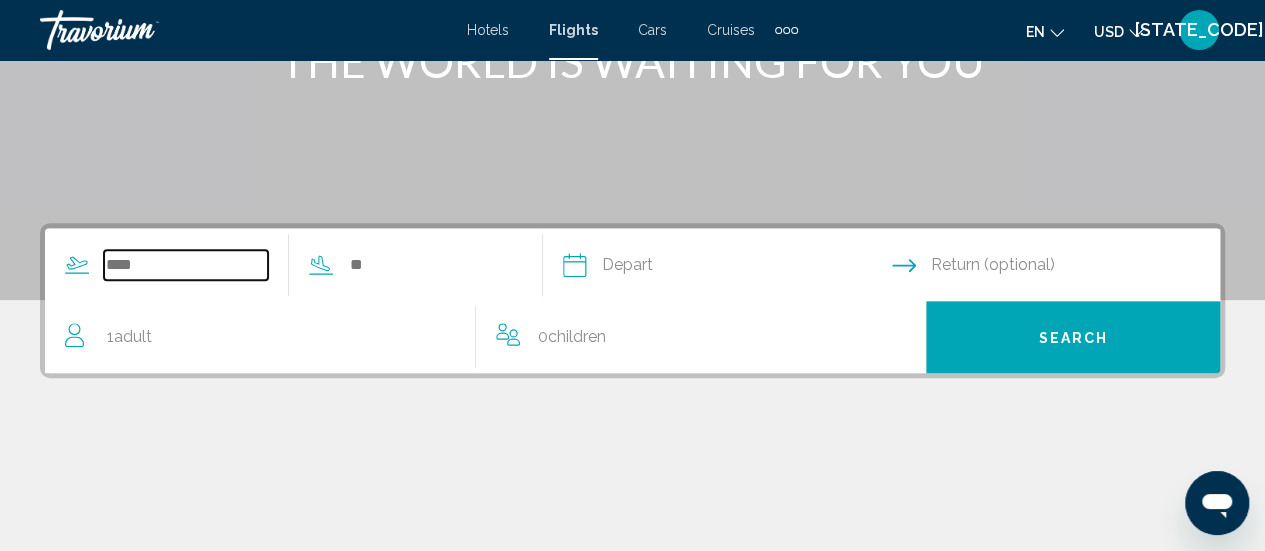 click at bounding box center [186, 265] 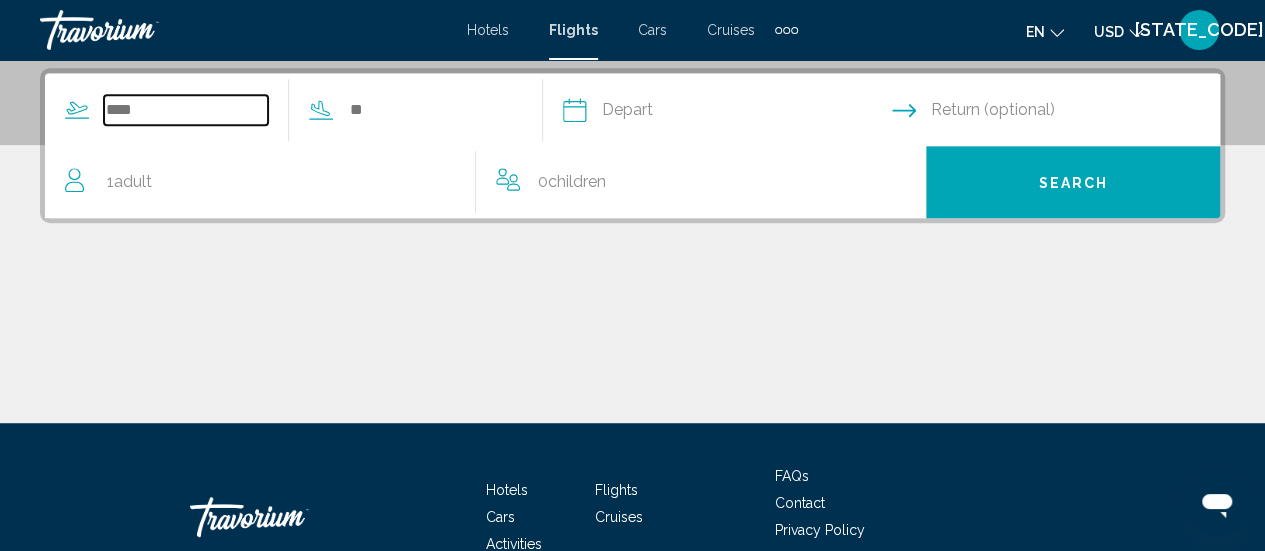 scroll, scrollTop: 458, scrollLeft: 0, axis: vertical 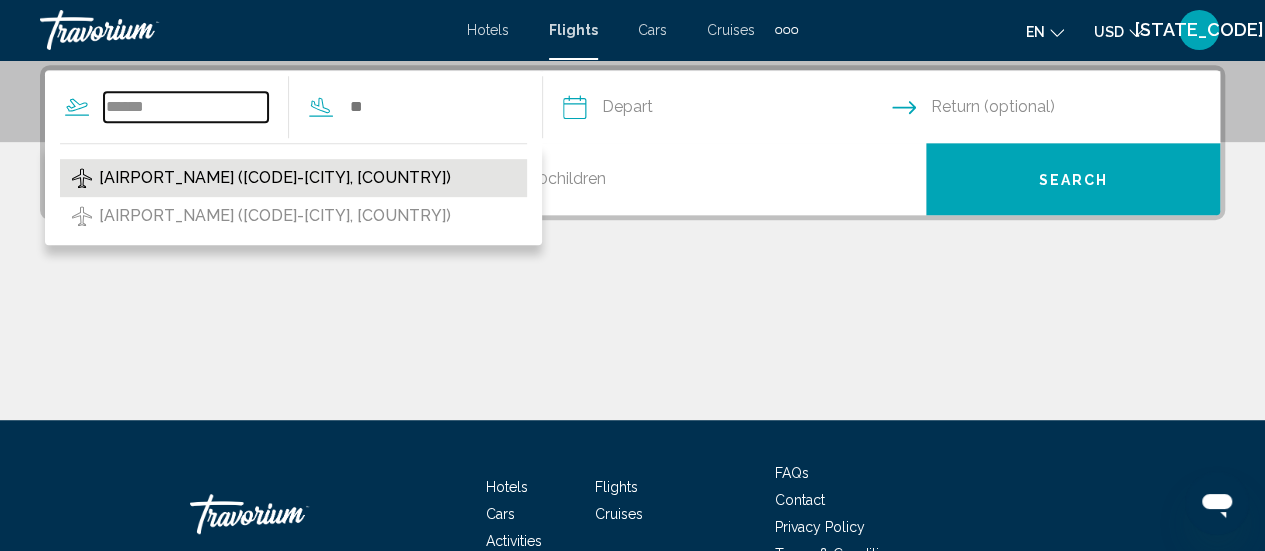 type on "******" 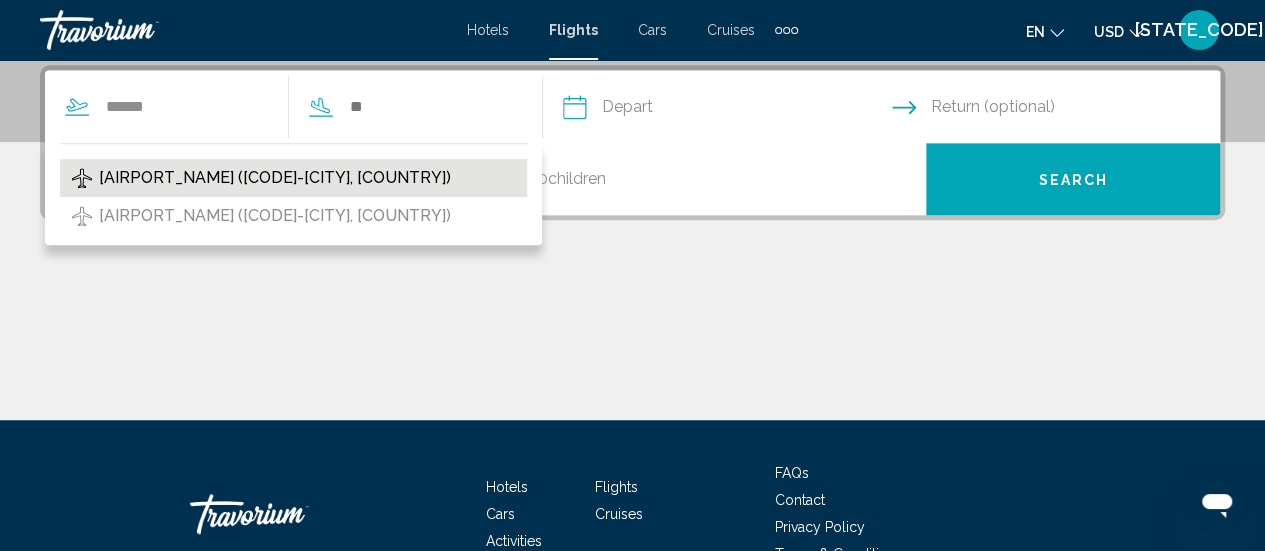 click on "[AIRPORT_NAME] ([CODE]-[CITY], [COUNTRY])" at bounding box center [275, 178] 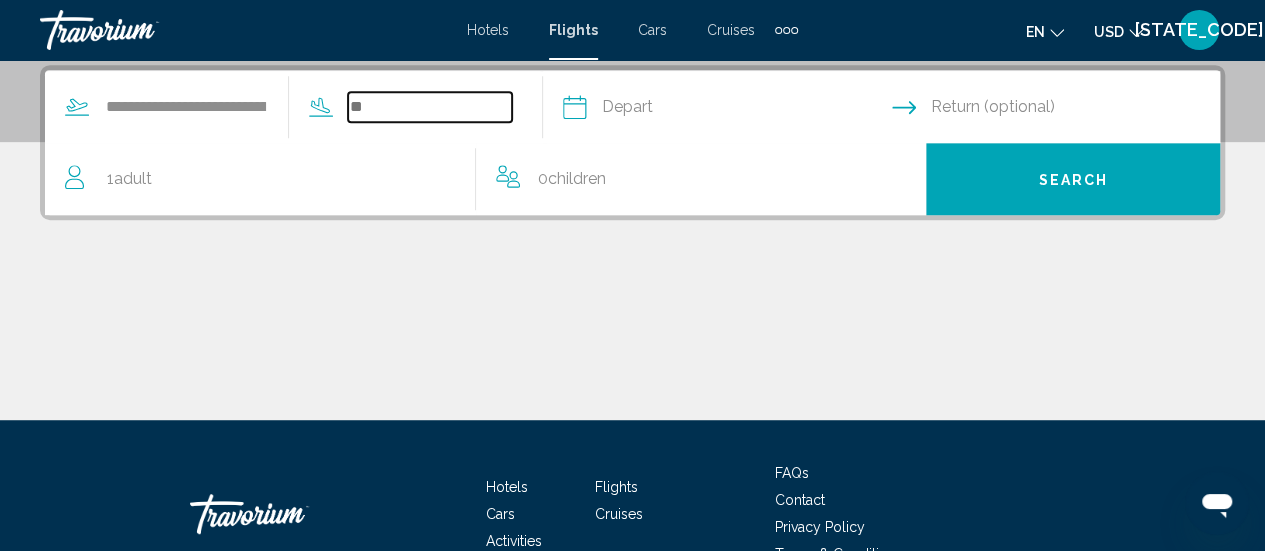 click at bounding box center [430, 107] 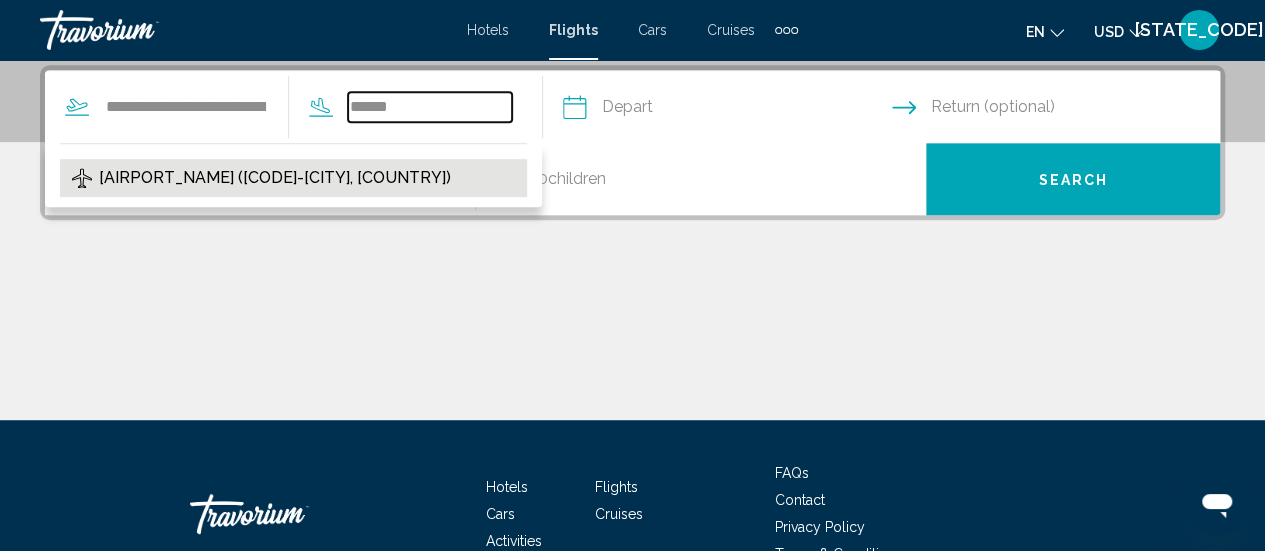 type on "******" 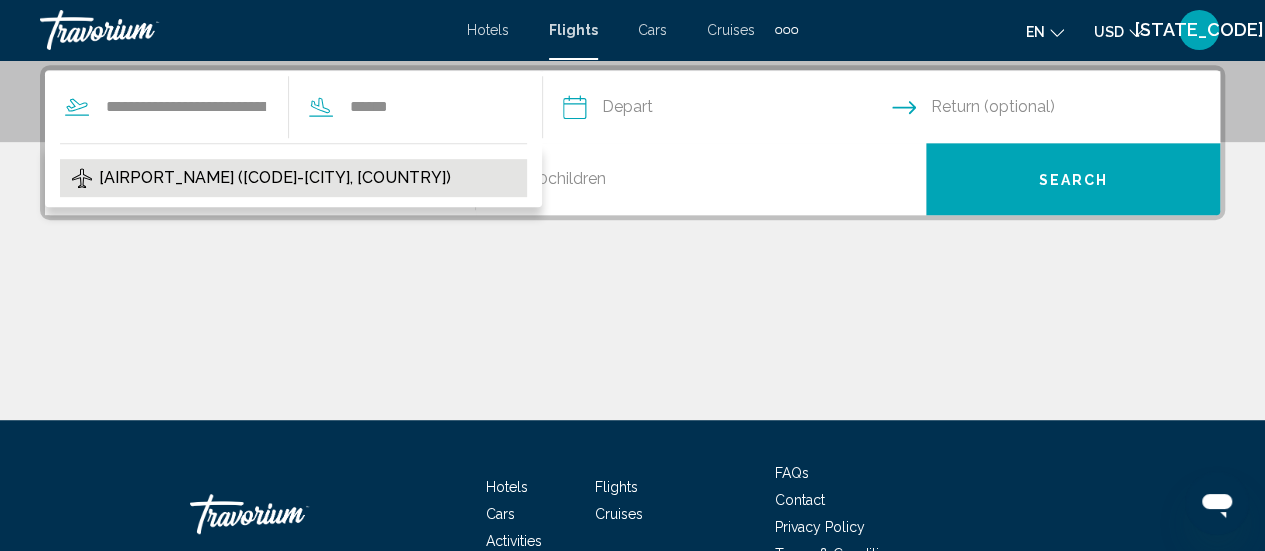 click on "[AIRPORT_NAME] ([CODE]-[CITY], [COUNTRY])" at bounding box center [275, 178] 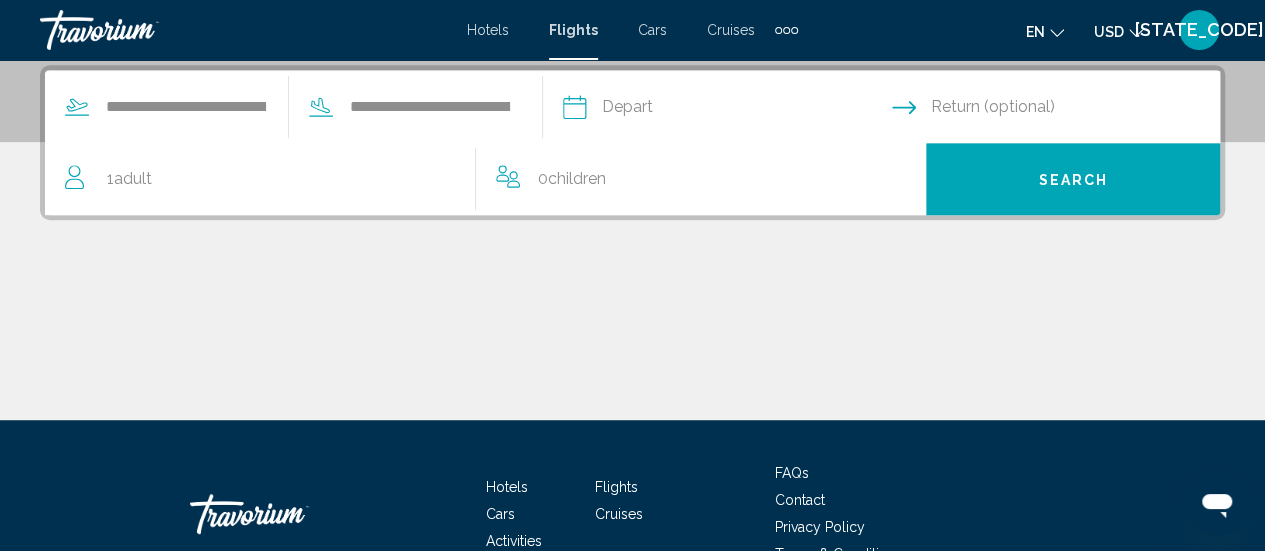 click at bounding box center (726, 110) 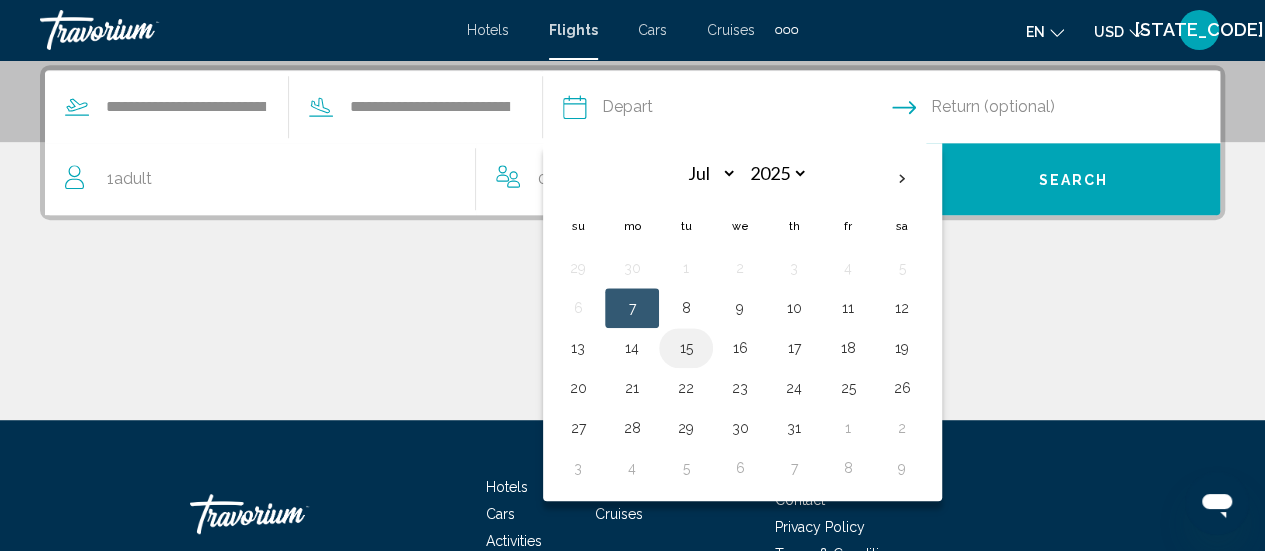 click on "15" at bounding box center (686, 348) 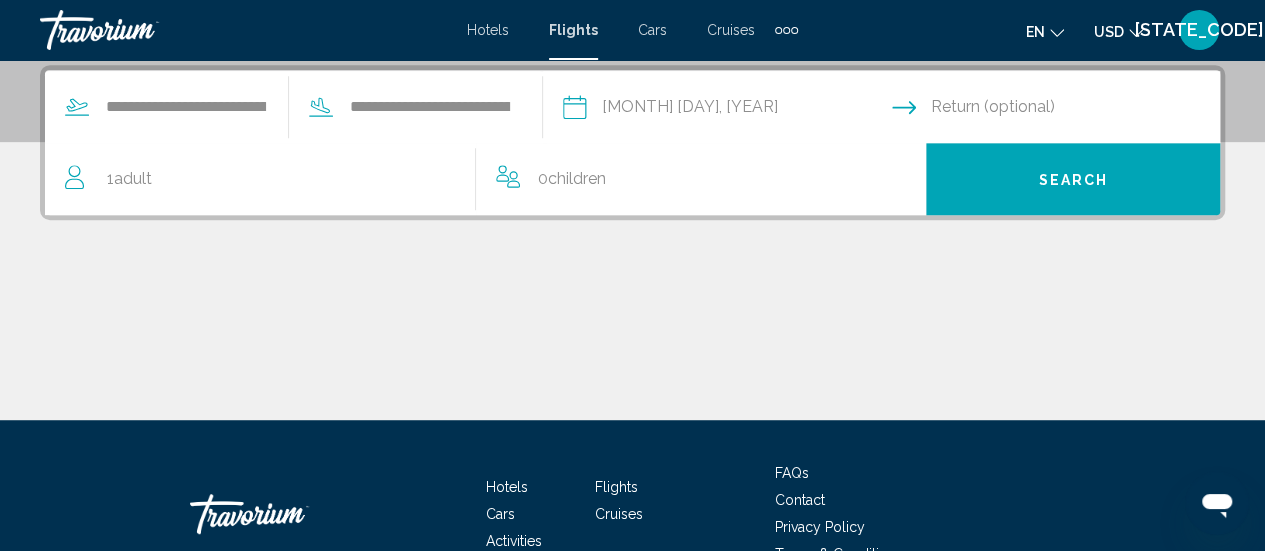 click at bounding box center [1060, 110] 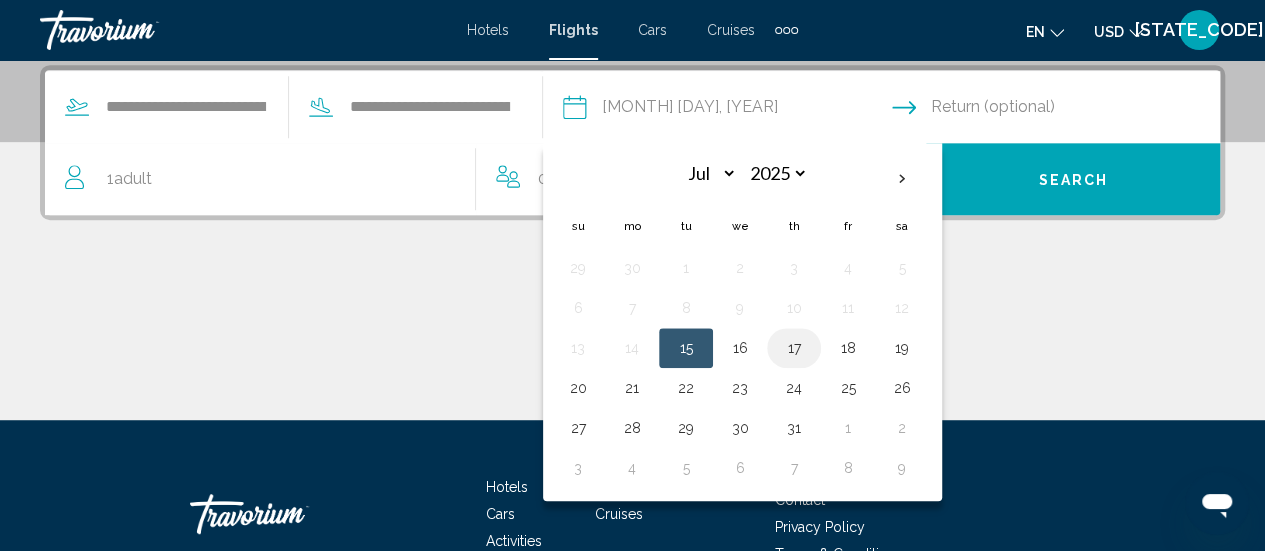 click on "17" at bounding box center [794, 348] 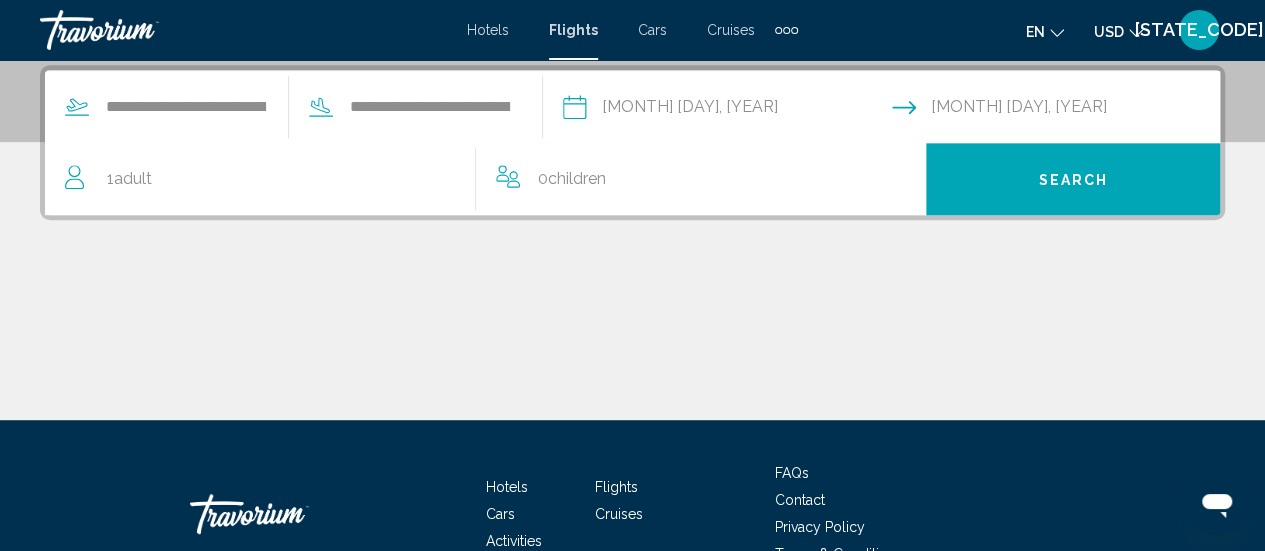click on "Adult" at bounding box center [133, 178] 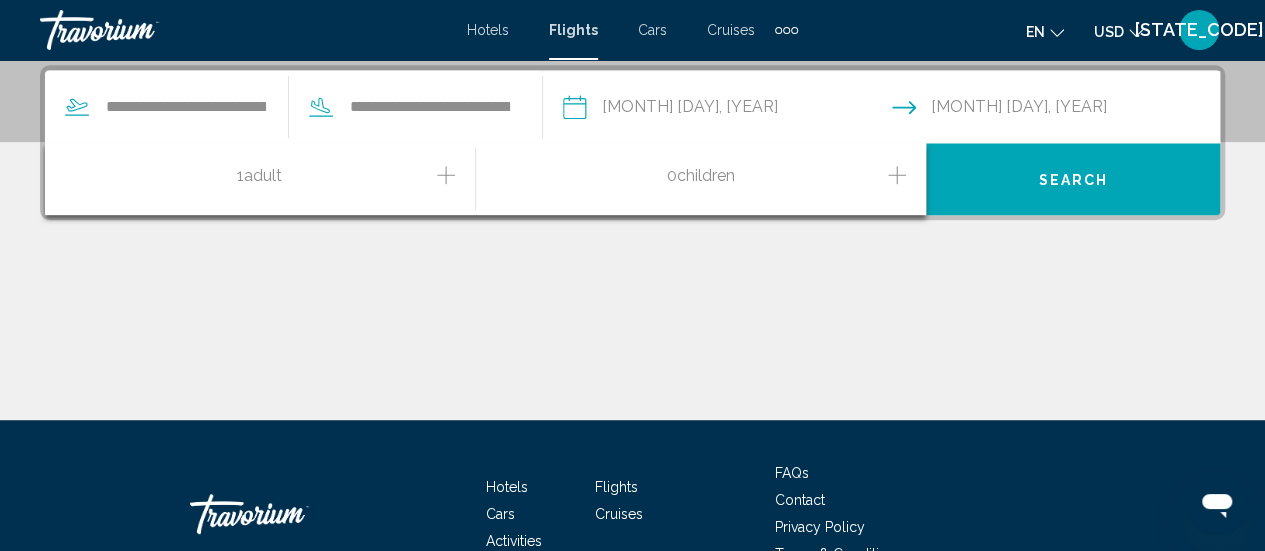 click at bounding box center [446, 175] 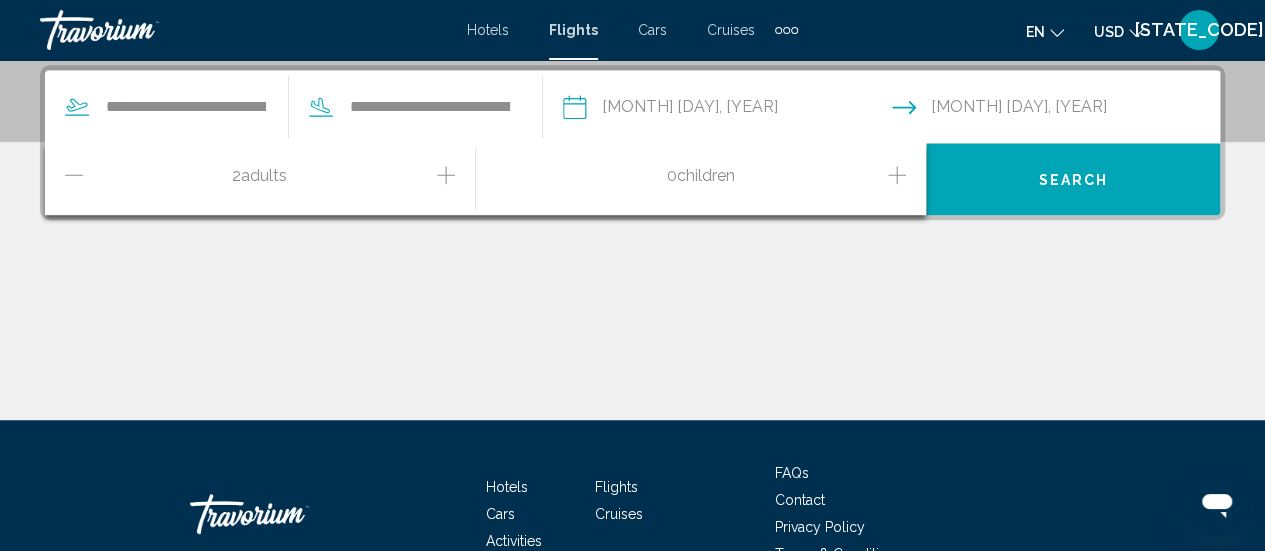 click on "**********" at bounding box center [632, 242] 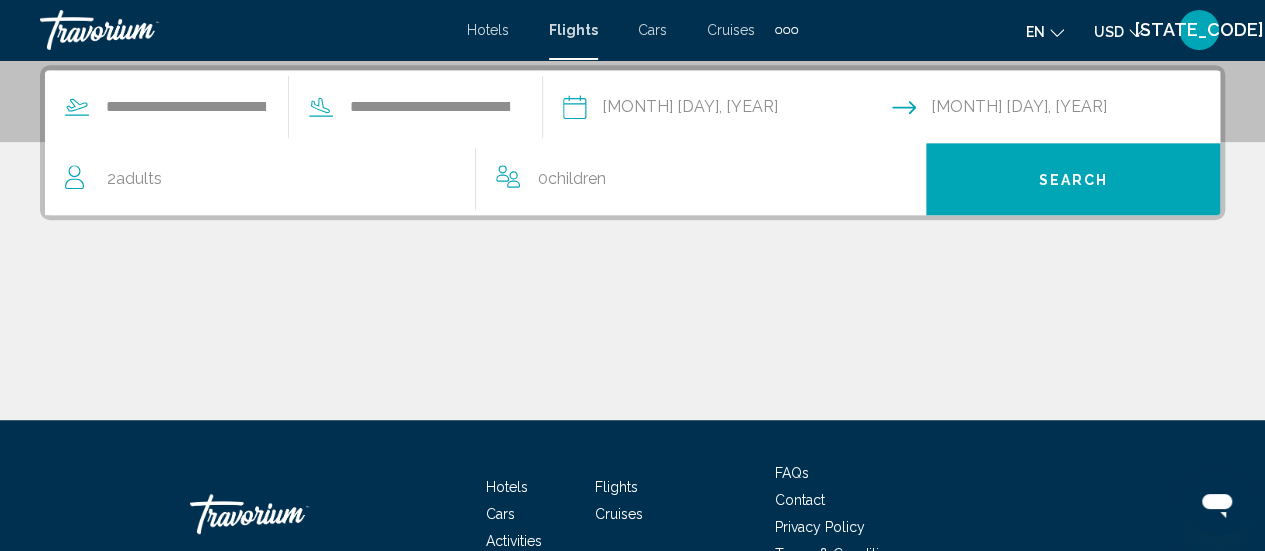 click on "Search" at bounding box center (1073, 179) 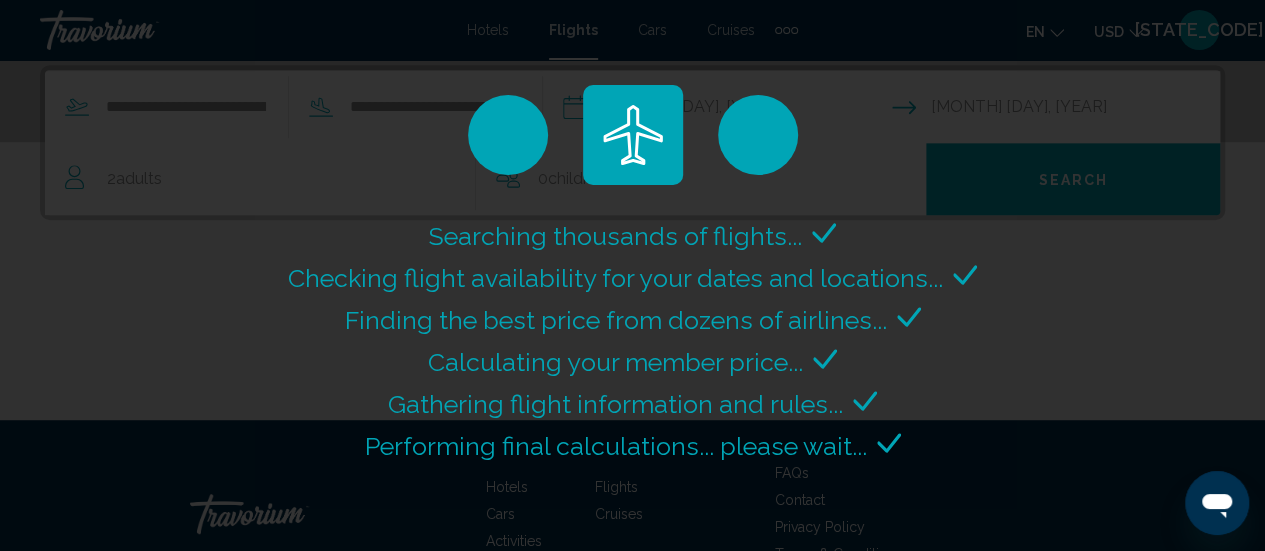 scroll, scrollTop: 0, scrollLeft: 0, axis: both 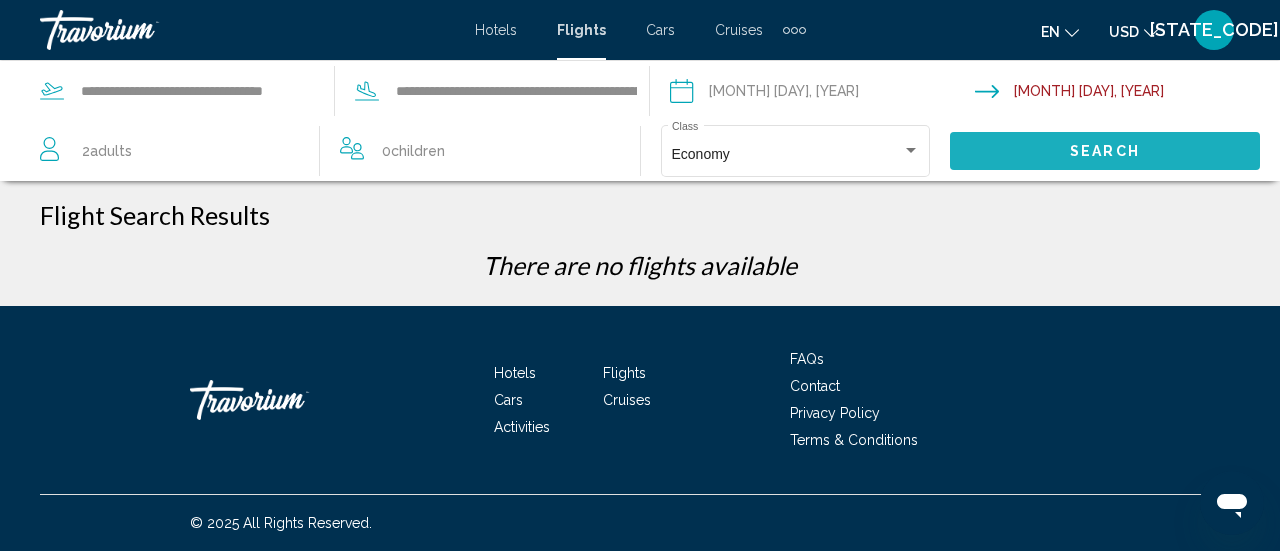 click on "Search" at bounding box center [1105, 152] 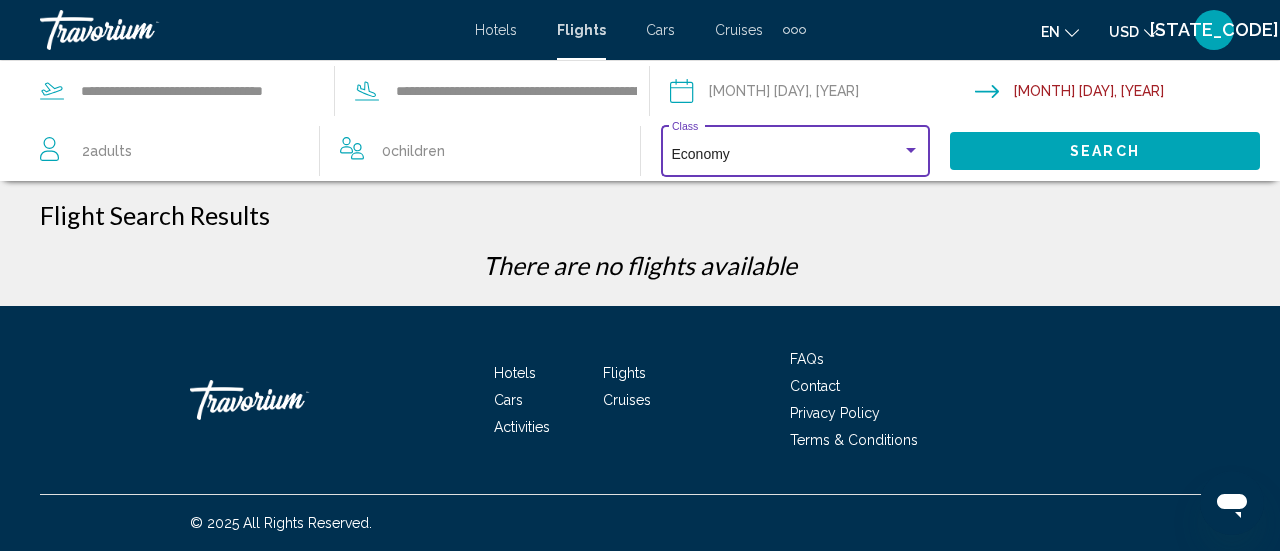 click at bounding box center (911, 150) 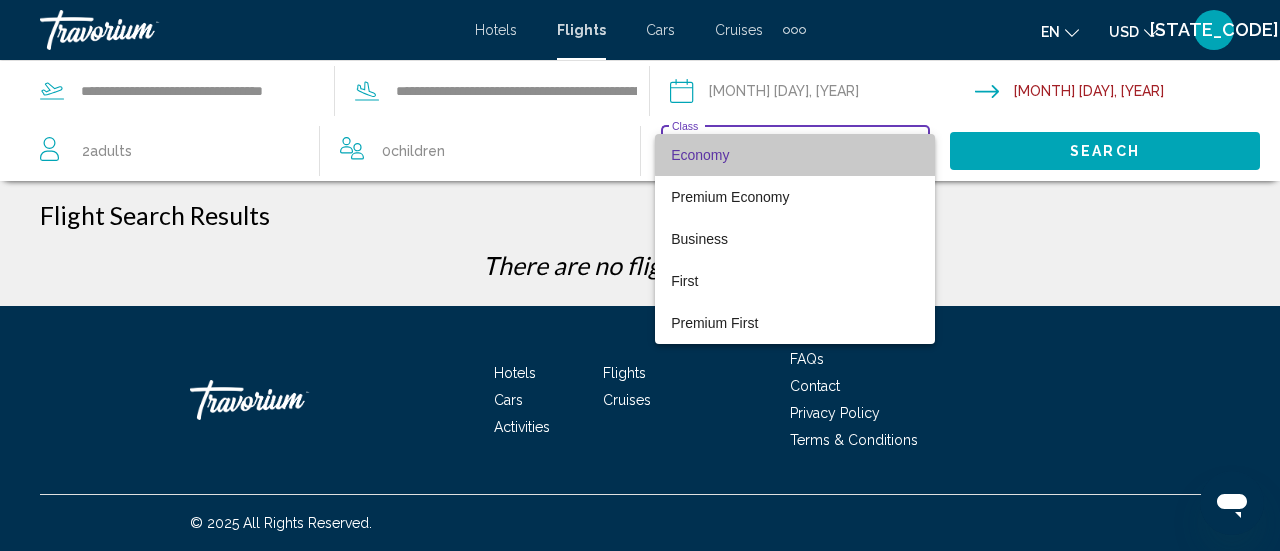 click on "Economy" at bounding box center (795, 155) 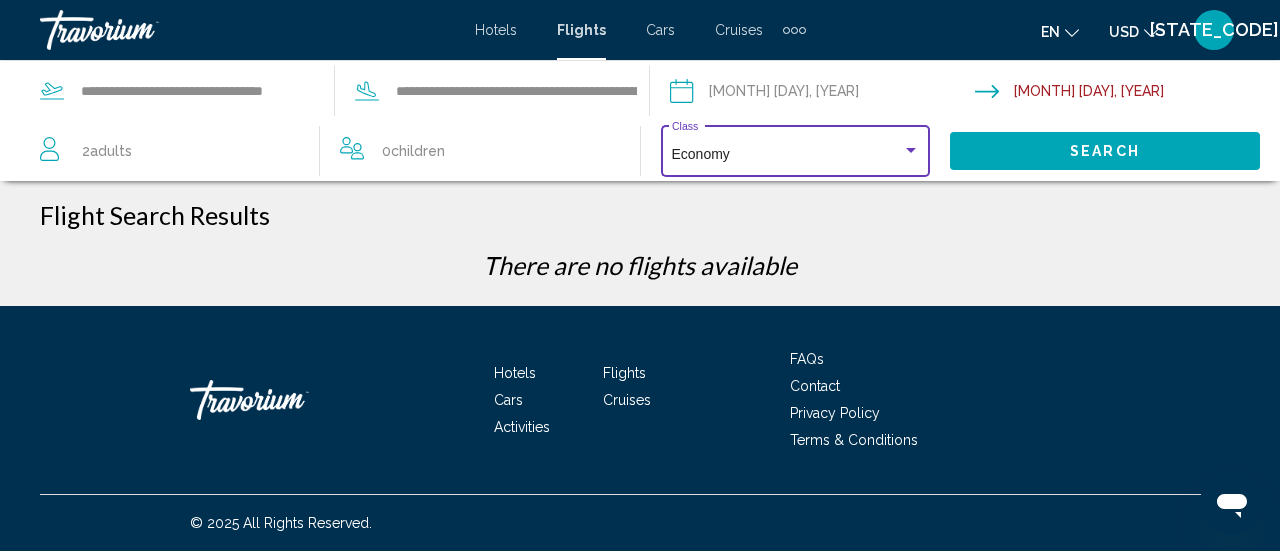 click on "There are no flights available" at bounding box center (640, 265) 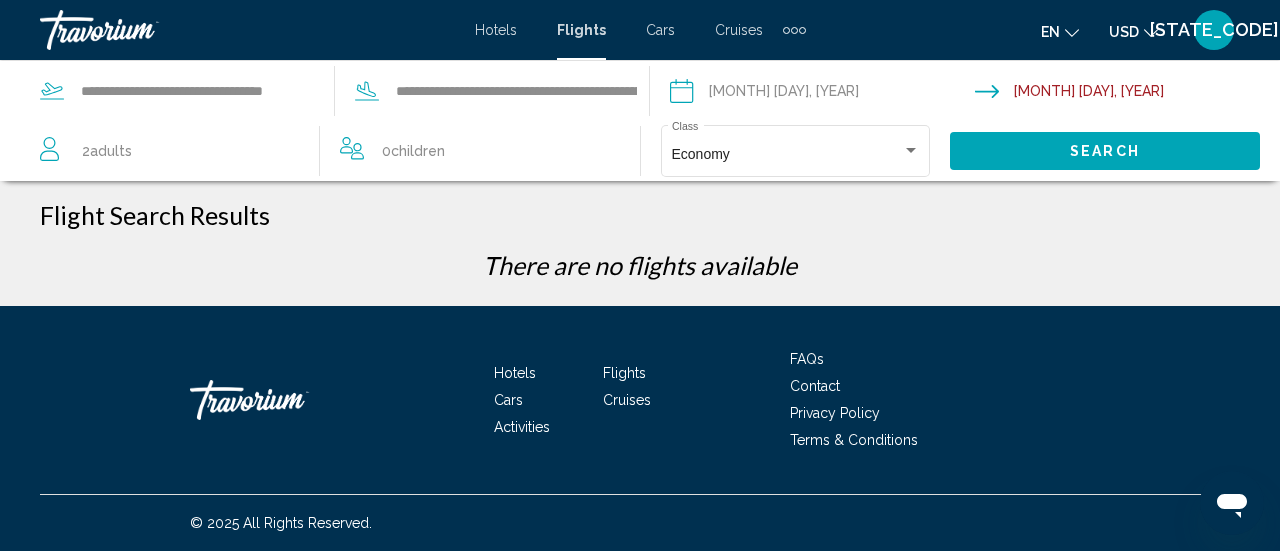 click at bounding box center (1131, 94) 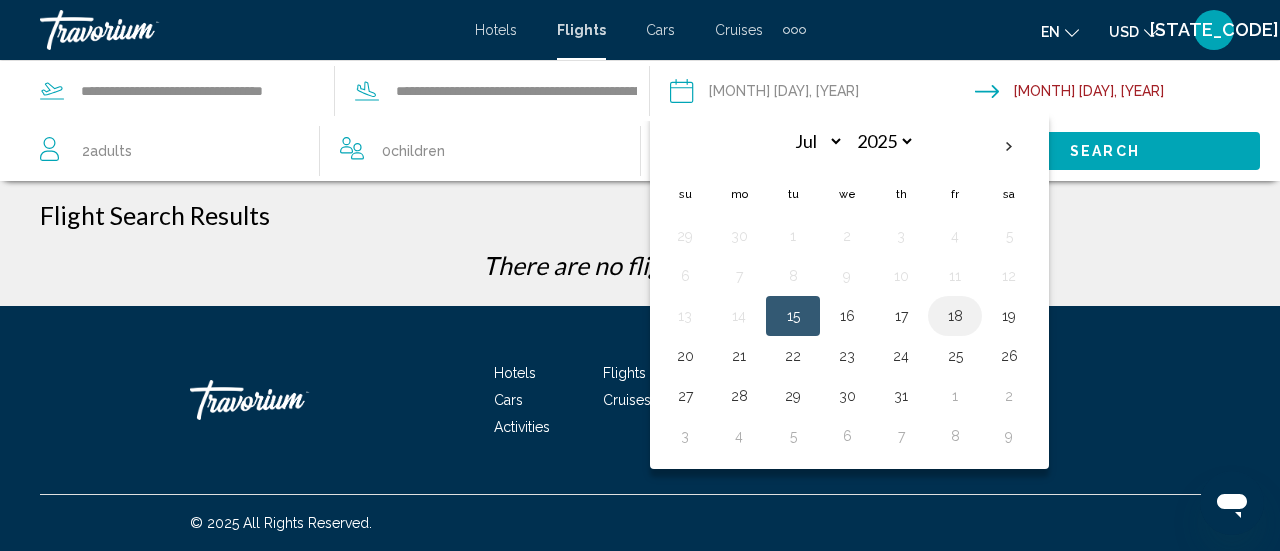 click on "18" at bounding box center [955, 316] 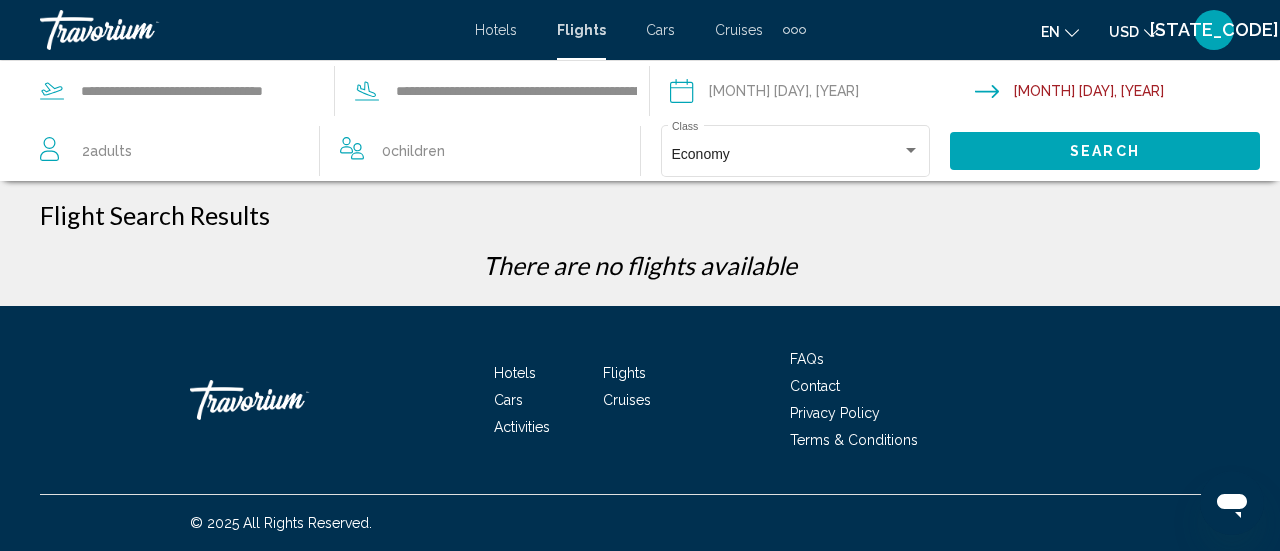 click on "Search" at bounding box center [1105, 152] 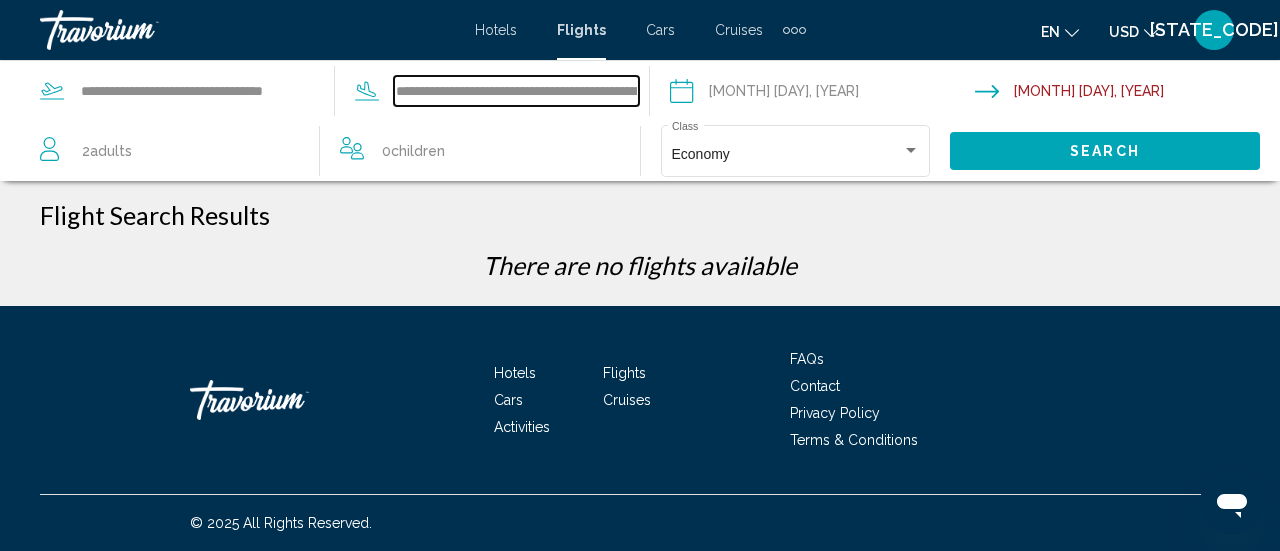 click on "**********" at bounding box center (516, 91) 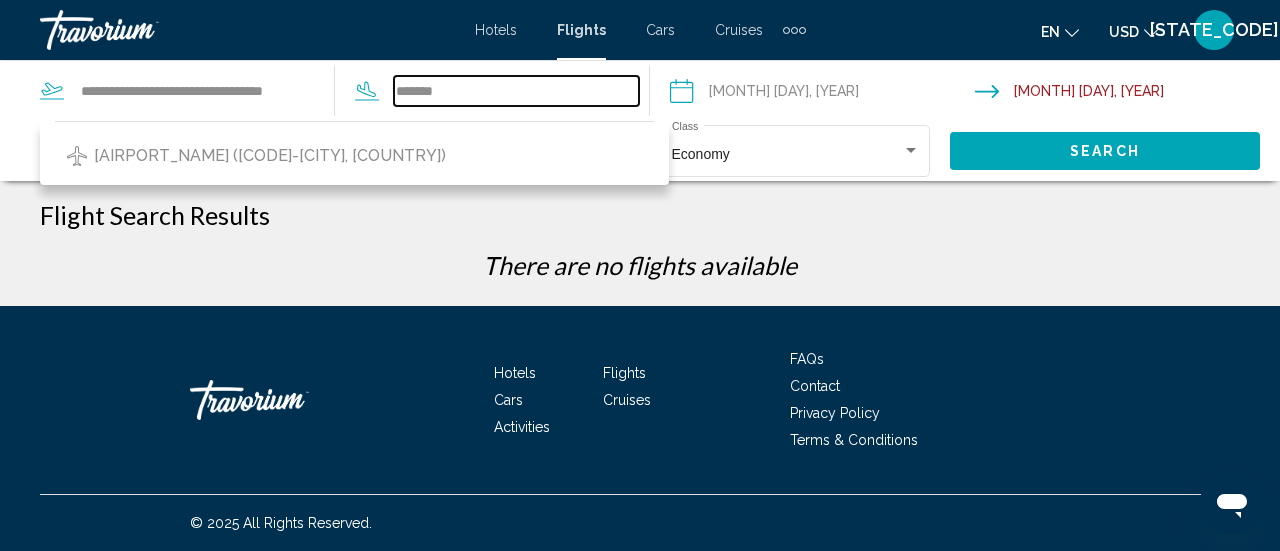 type on "*******" 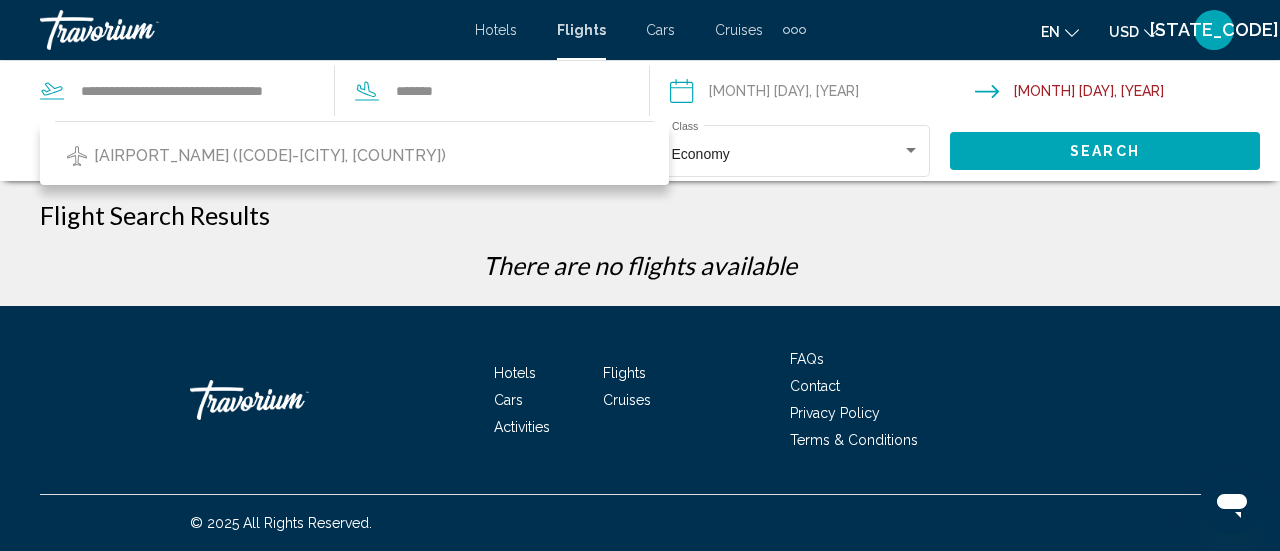 click on "**********" at bounding box center (1131, 94) 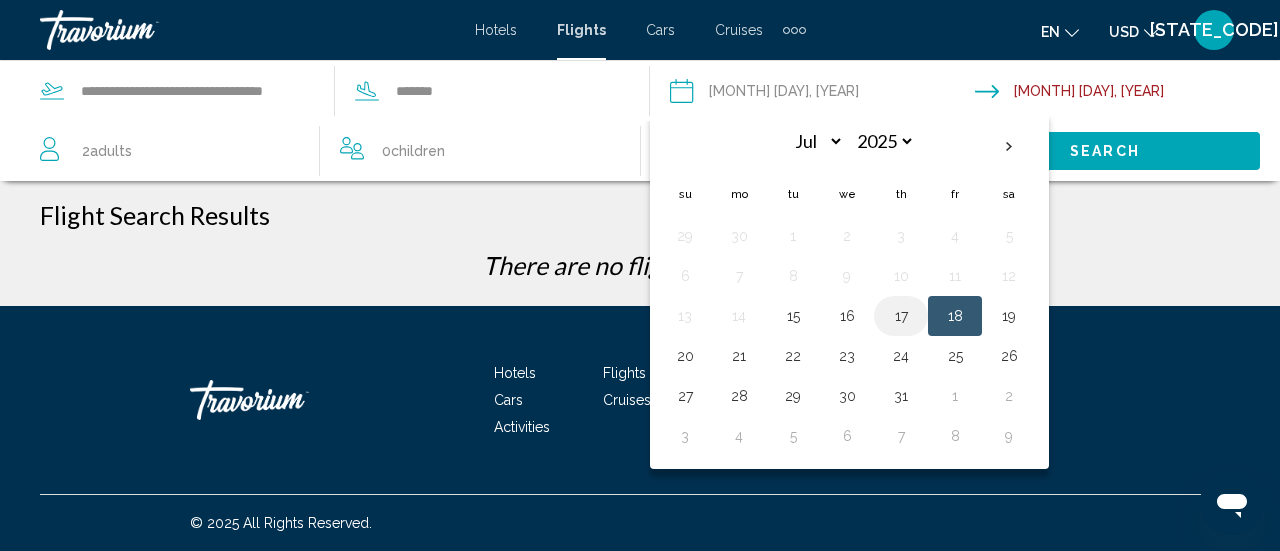 click on "17" at bounding box center [901, 316] 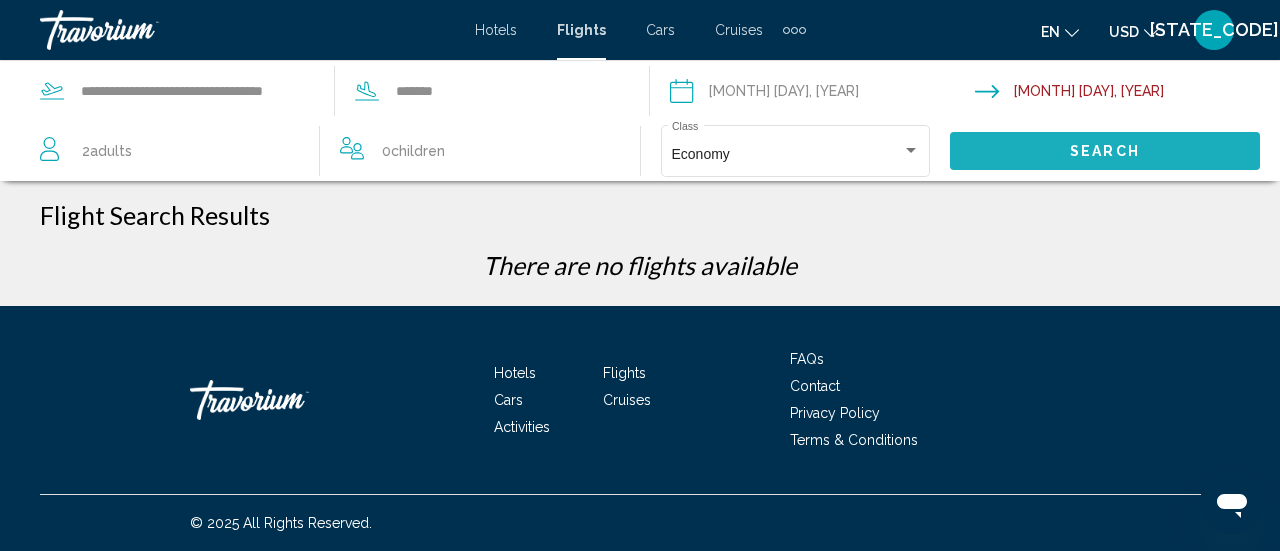 click on "Search" at bounding box center (1105, 150) 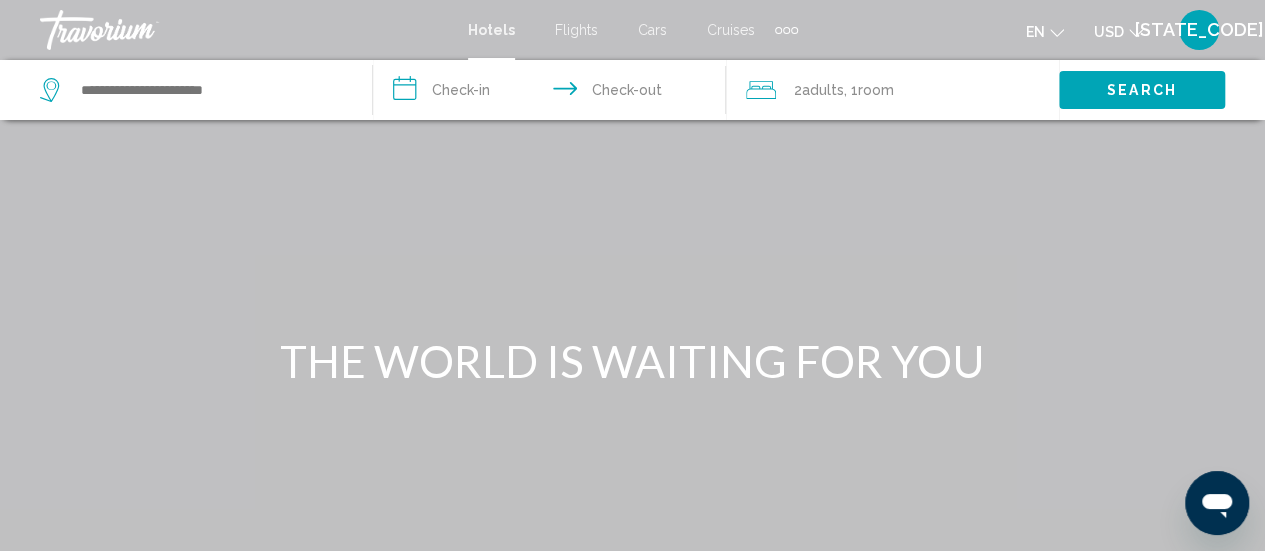 click on "Flights" at bounding box center (576, 30) 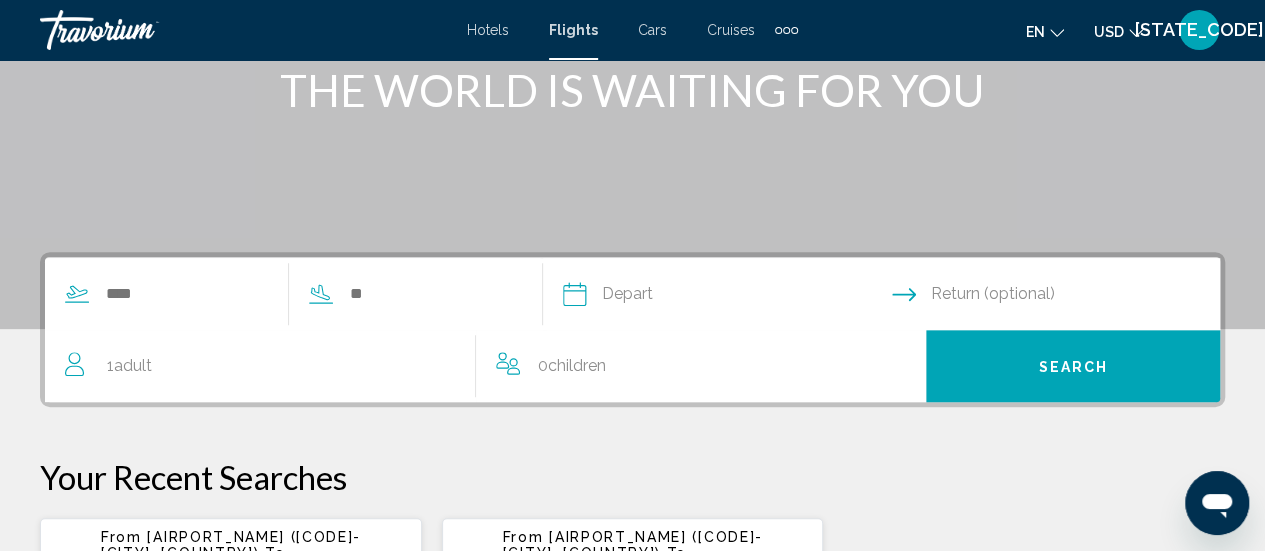 scroll, scrollTop: 300, scrollLeft: 0, axis: vertical 